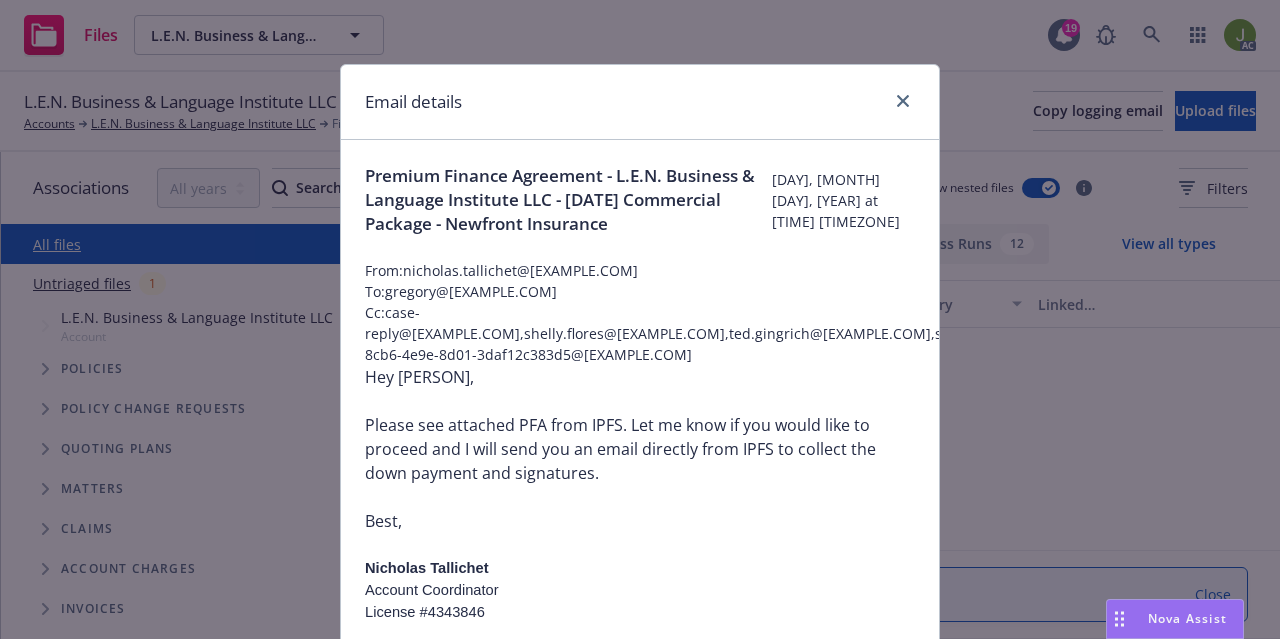 scroll, scrollTop: 0, scrollLeft: 0, axis: both 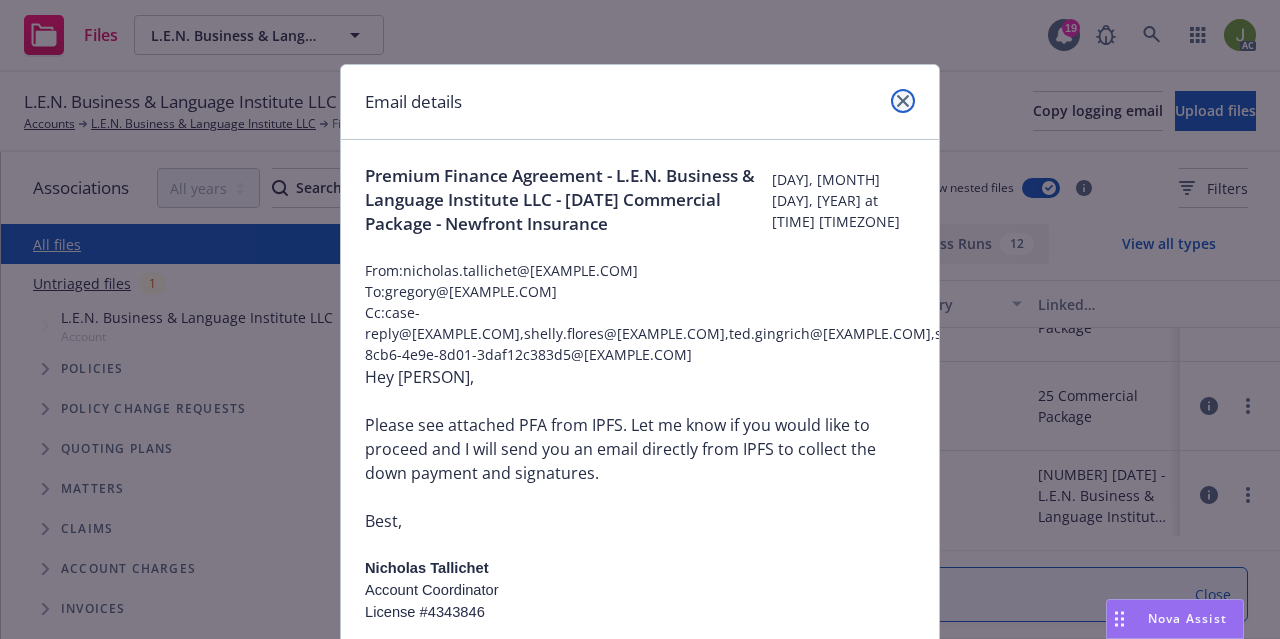 click 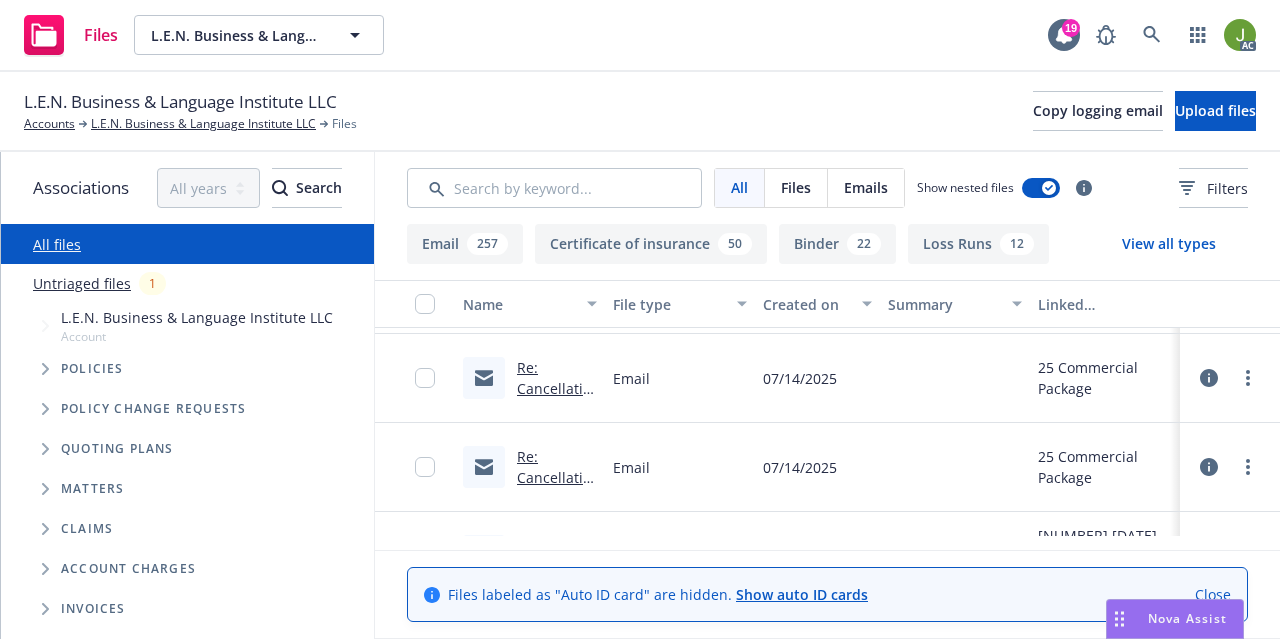 scroll, scrollTop: 1136, scrollLeft: 0, axis: vertical 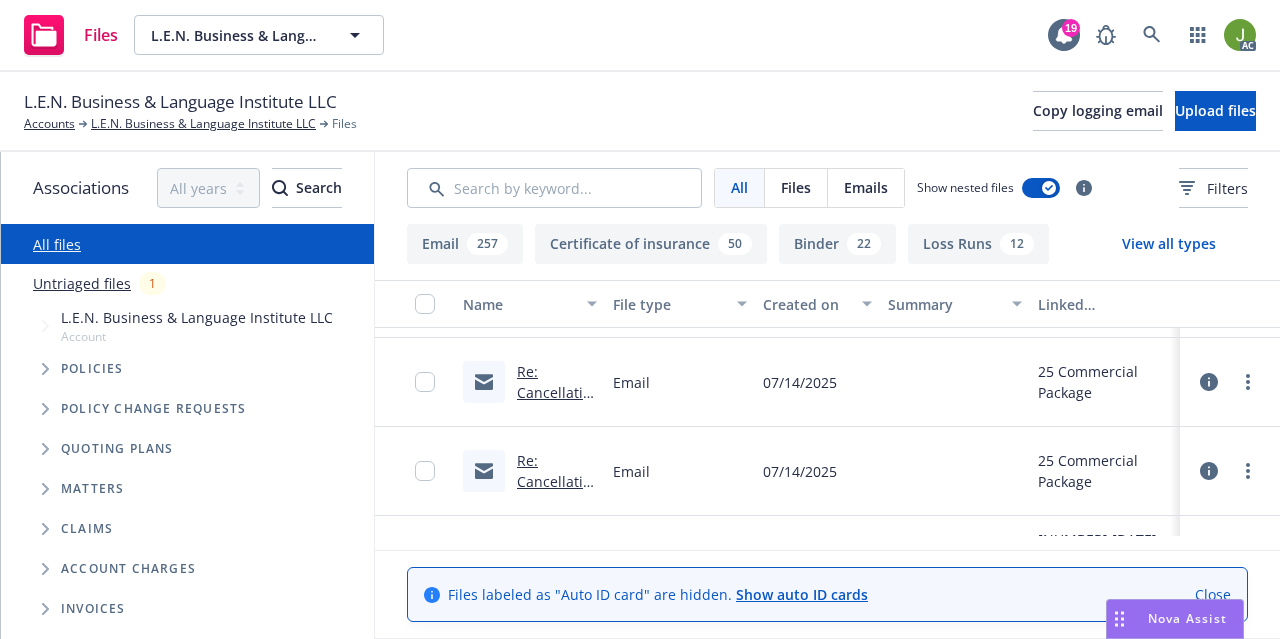 click on "Re: Cancellation Request - L.E.N. Business & Language Institute LLC - Commercial Package - Newfront Insurance" at bounding box center [557, 576] 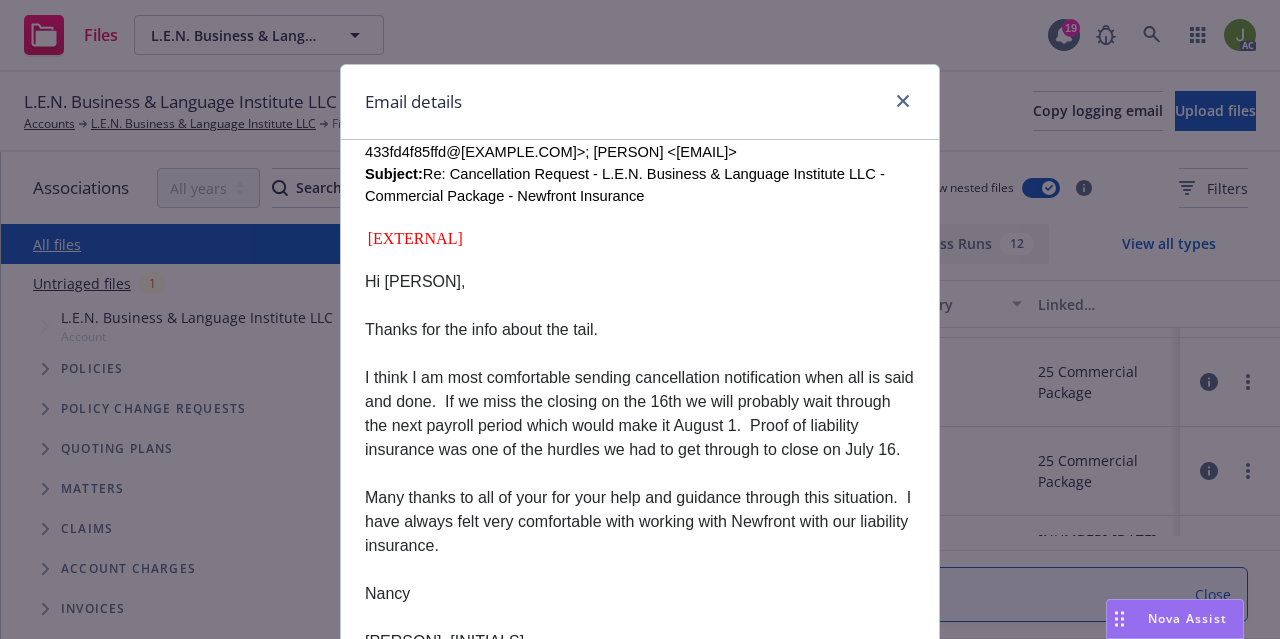 scroll, scrollTop: 1382, scrollLeft: 0, axis: vertical 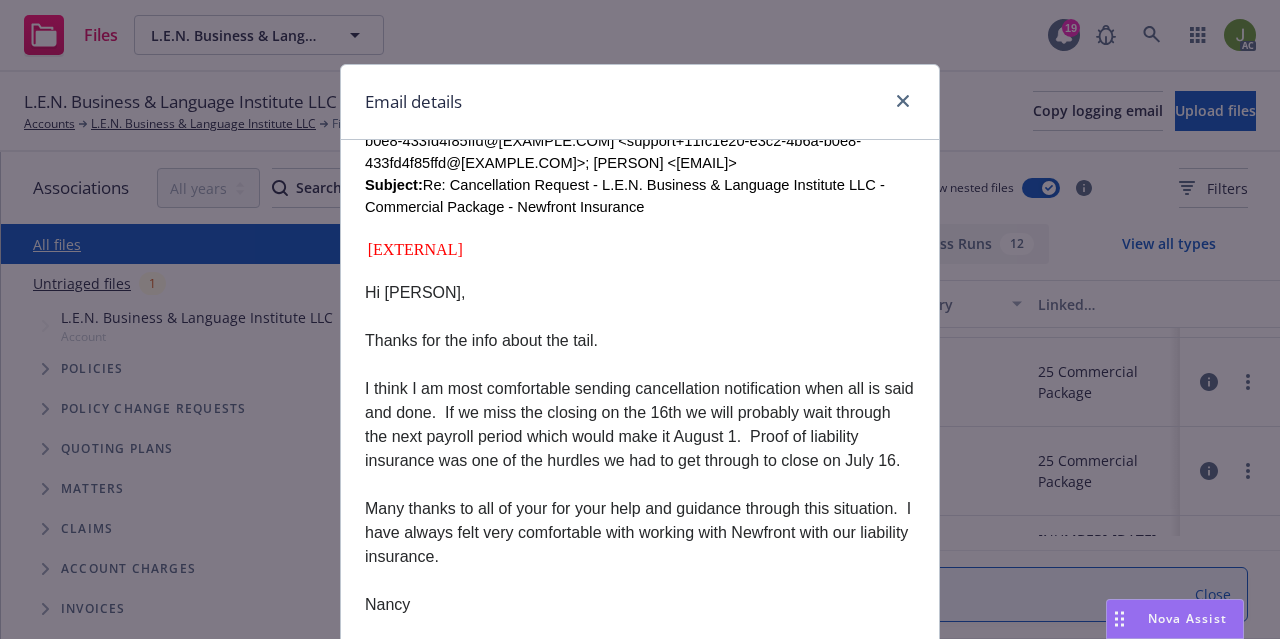 click on "Email details Re: Cancellation Request - L.E.N. Business & Language Institute LLC - Commercial Package - Newfront Insurance [DAY], [MONTH] [DAY], [YEAR] [TIME] From: leninst@[EXAMPLE.COM] To: nicholas.tallichet@[EXAMPLE.COM],ted.gingrich@[EXAMPLE.COM],shelly.flores@[EXAMPLE.COM] Cc: case-reply@[EXAMPLE.COM],support+11fc1e20-e3c2-4b6a-b0e8-433fd4f85ffd@[EXAMPLE.COM],gregory@[EXAMPLE.COM] Hello, So my understanding is [PERSON] will have liability coverage as of today. We would like to pay for that from the same checking account the LEN payments are now drawn from. Is that possible? Please let us know. We are still hoping to close on Wednesday but need this liability certificate to do so. [PERSON] [PERSON] Director [NUMBER] [STREET], [SUITE] [CITY], [STATE] [POSTAL_CODE] Phone: [PHONE] Follow us on facebook.com/L.E.N.BusinessAndLanguageInstitute
Thanks [PERSON]," at bounding box center (640, 319) 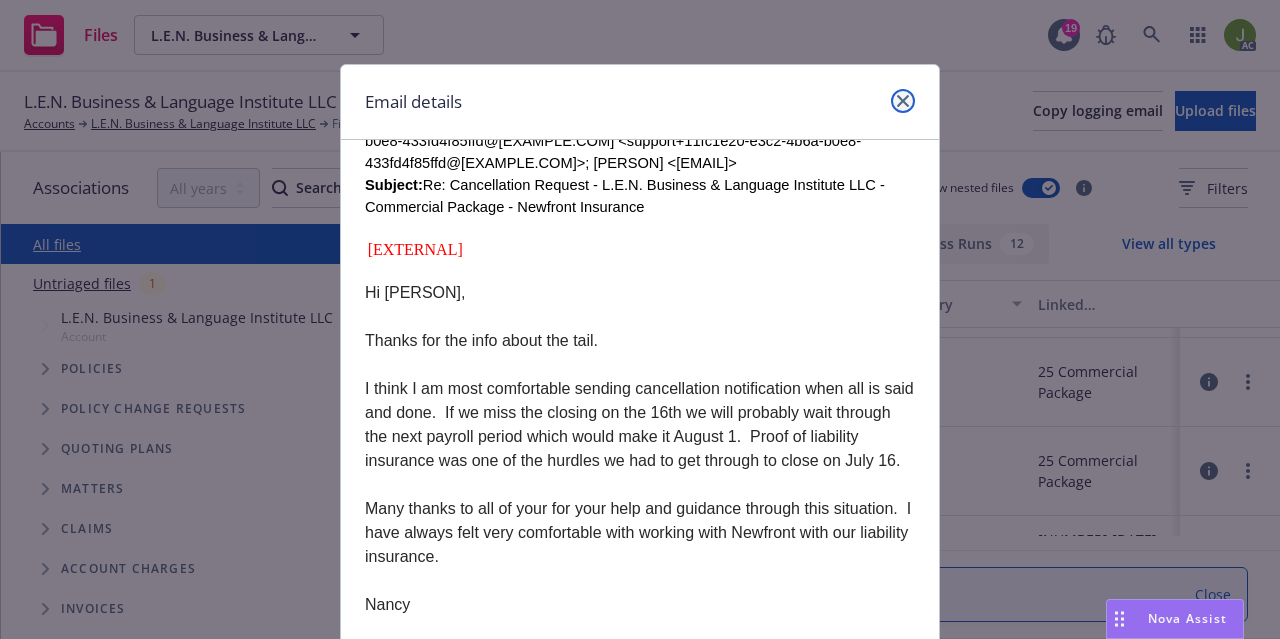 click 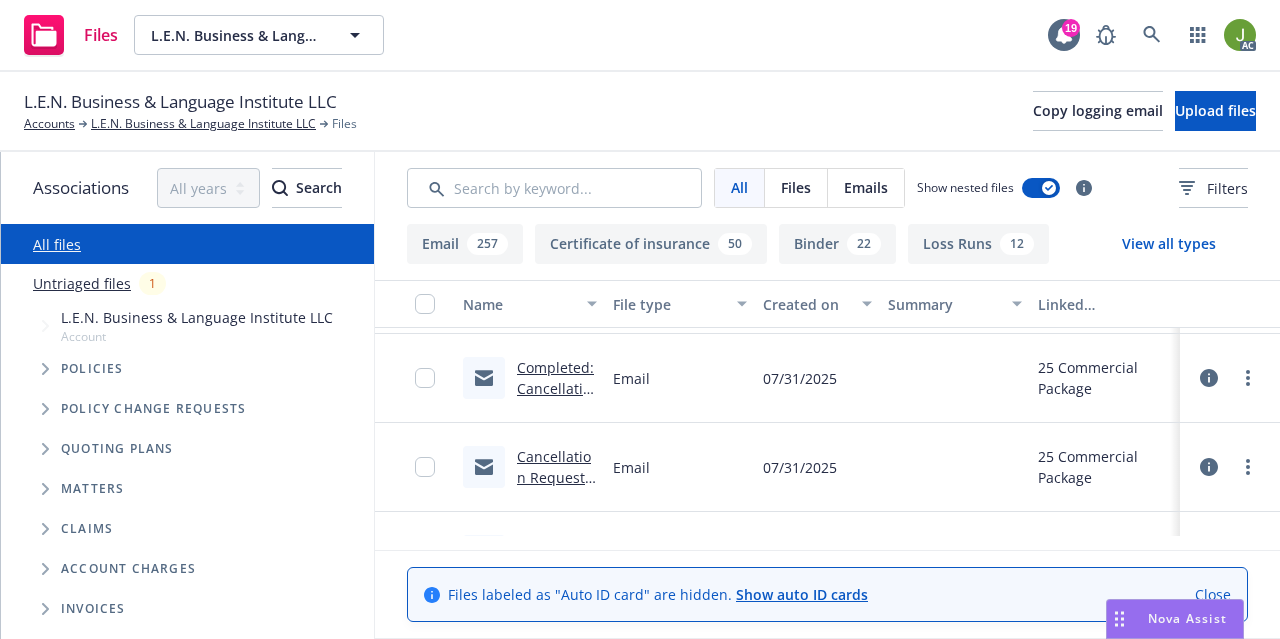 scroll, scrollTop: 257, scrollLeft: 0, axis: vertical 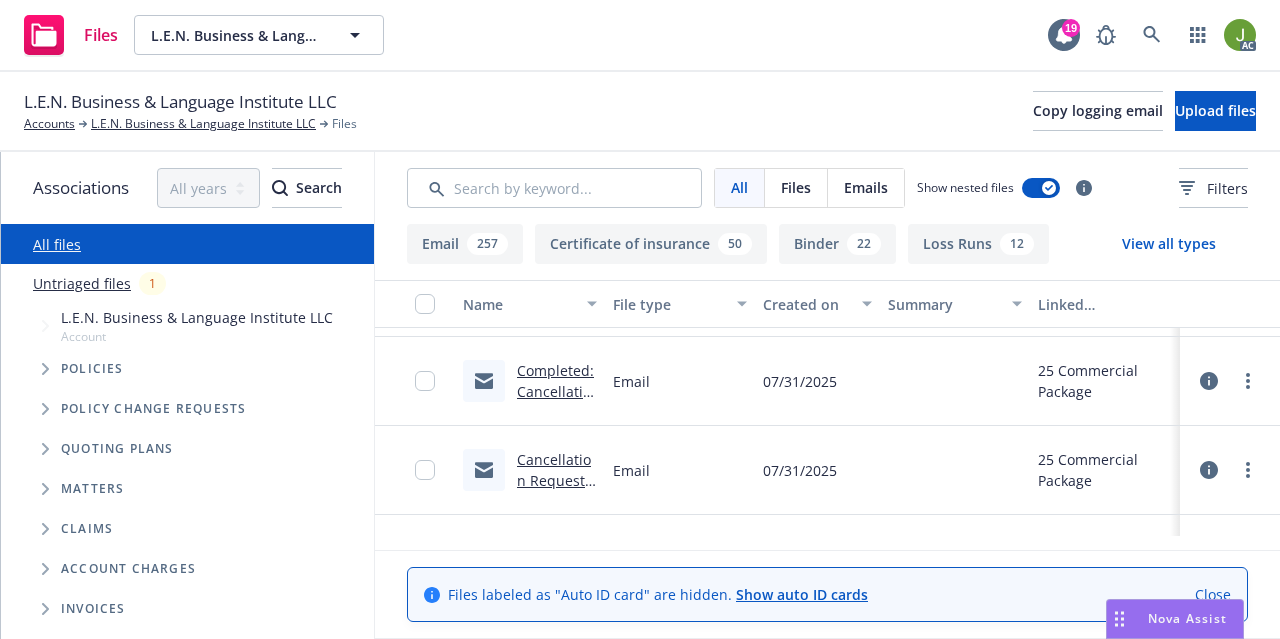 click on "Completed: Cancellation Request - L.E.N. Business & Language - Commercial Package LPR - eff. 08-01" at bounding box center [557, 465] 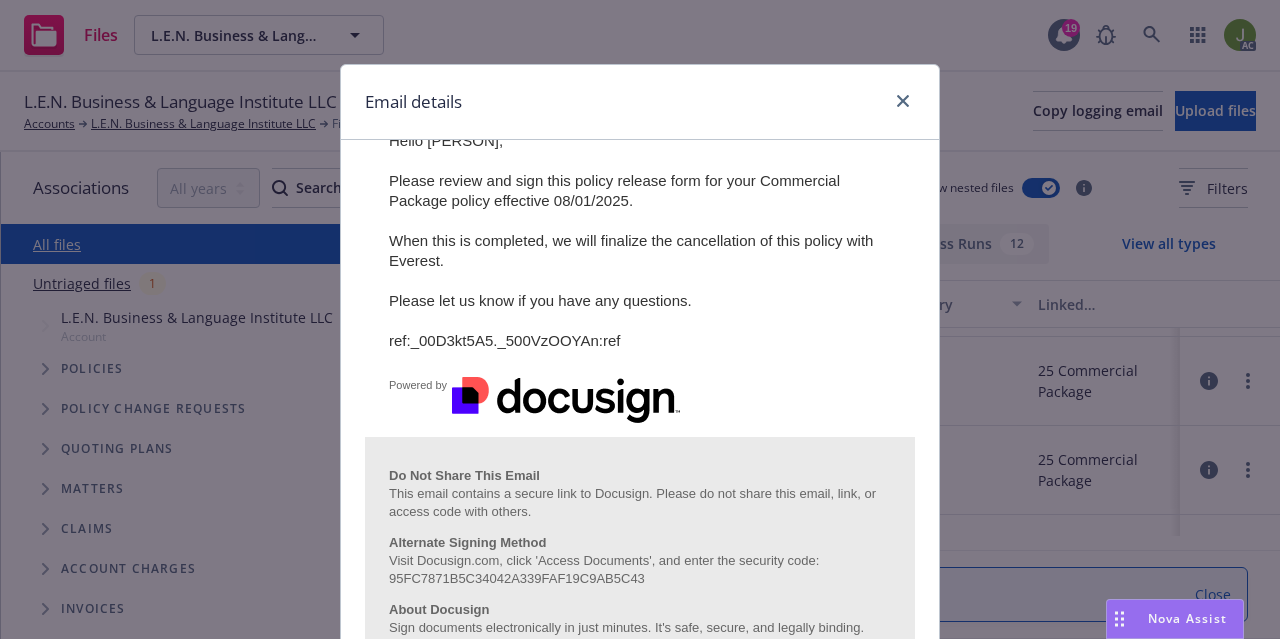scroll, scrollTop: 606, scrollLeft: 0, axis: vertical 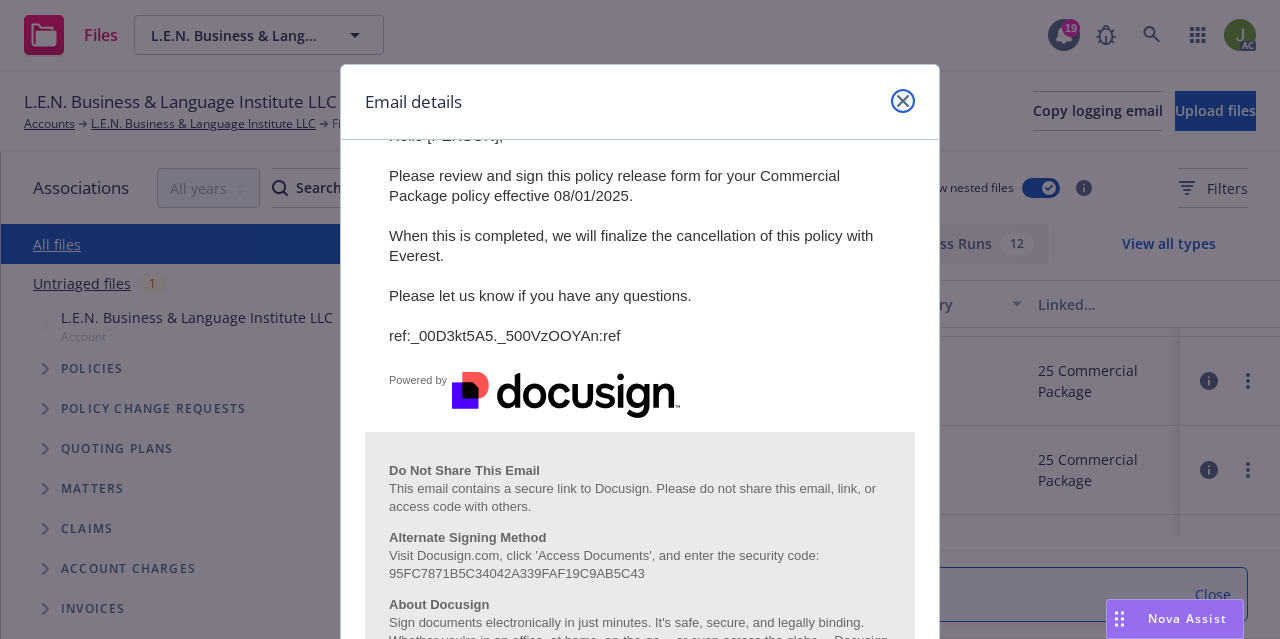 click 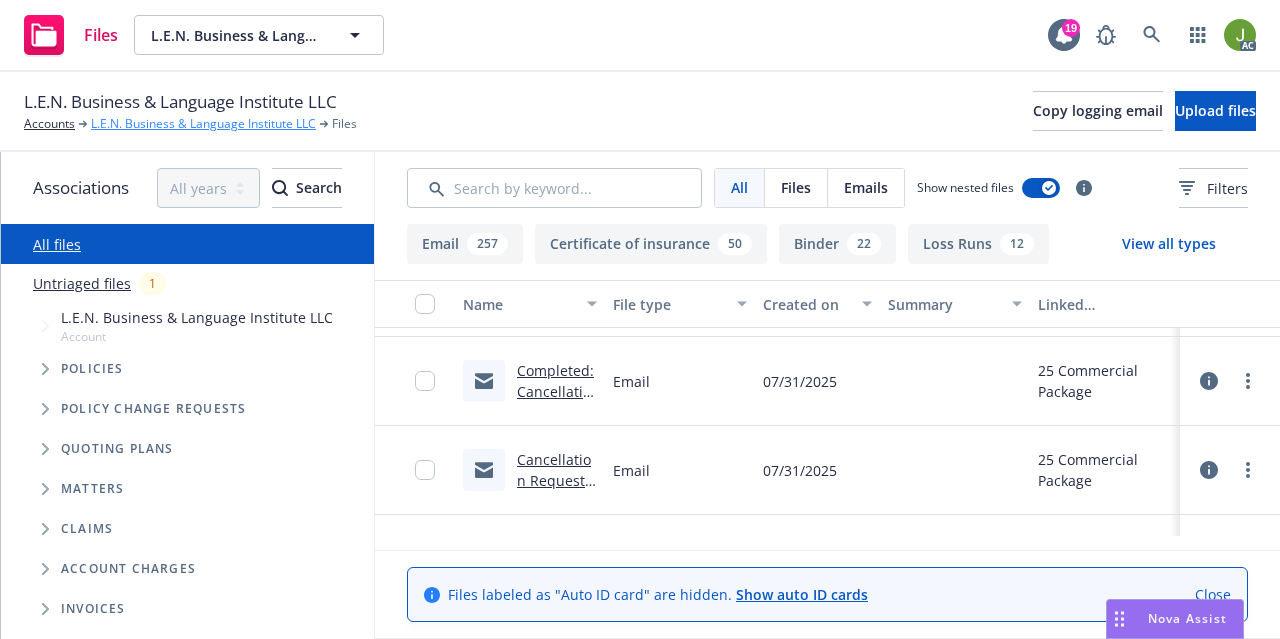 click on "L.E.N. Business & Language Institute LLC" at bounding box center [203, 124] 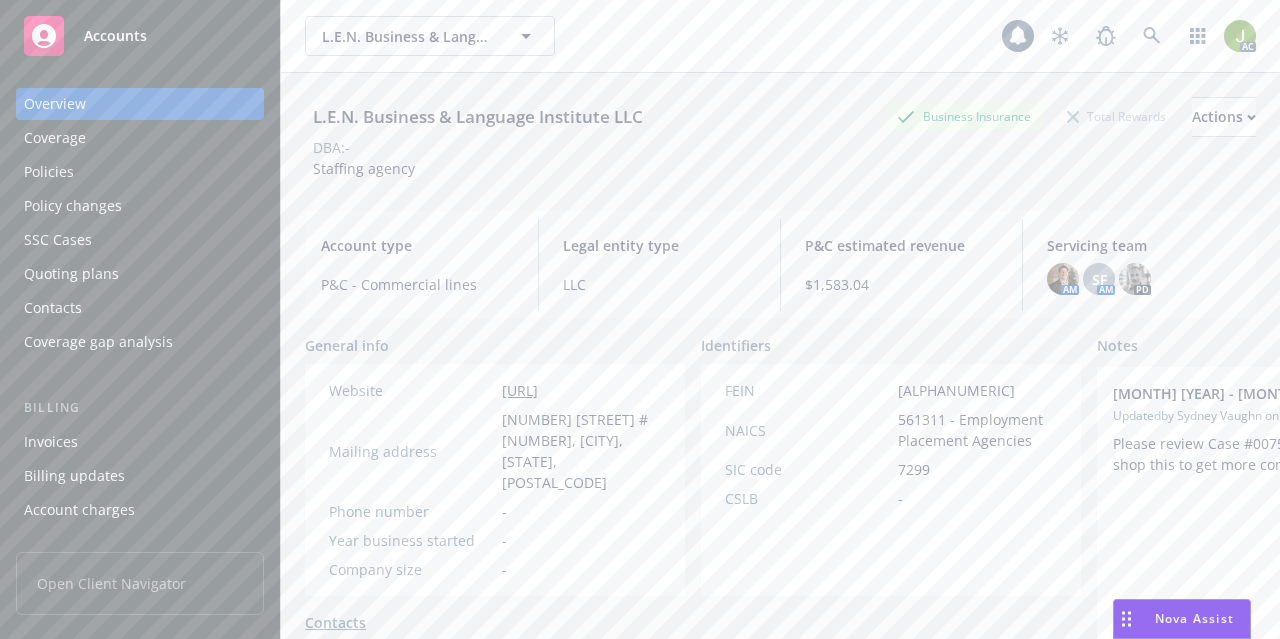 scroll, scrollTop: 0, scrollLeft: 0, axis: both 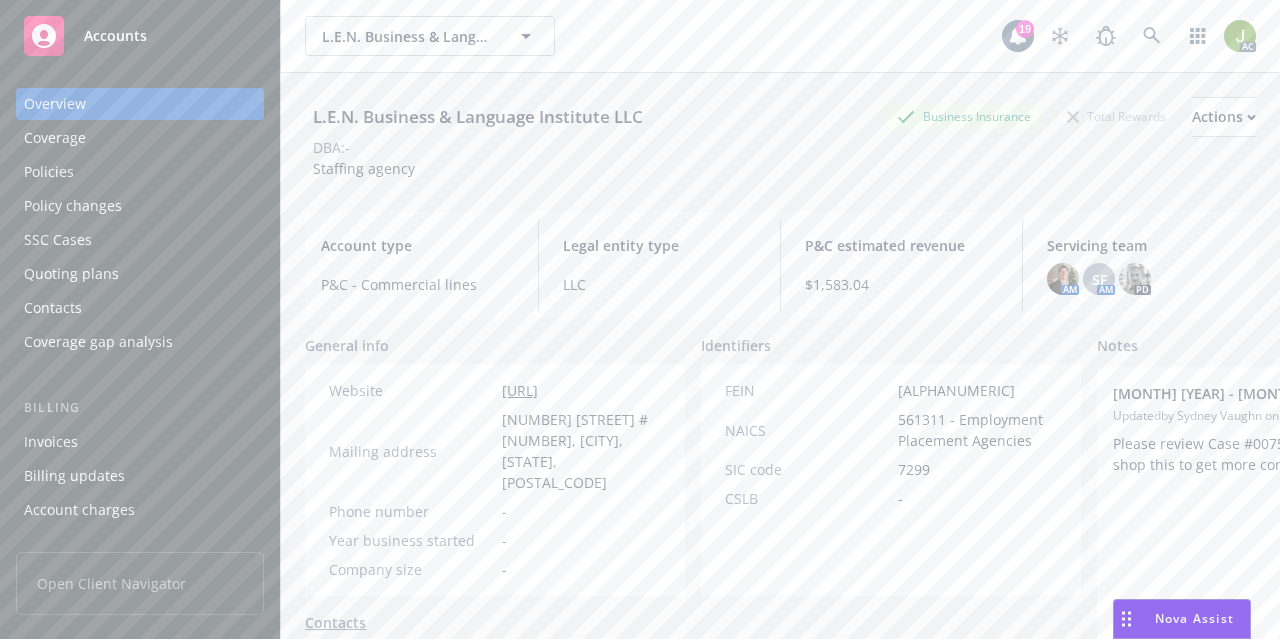 click on "Invoices" at bounding box center (51, 442) 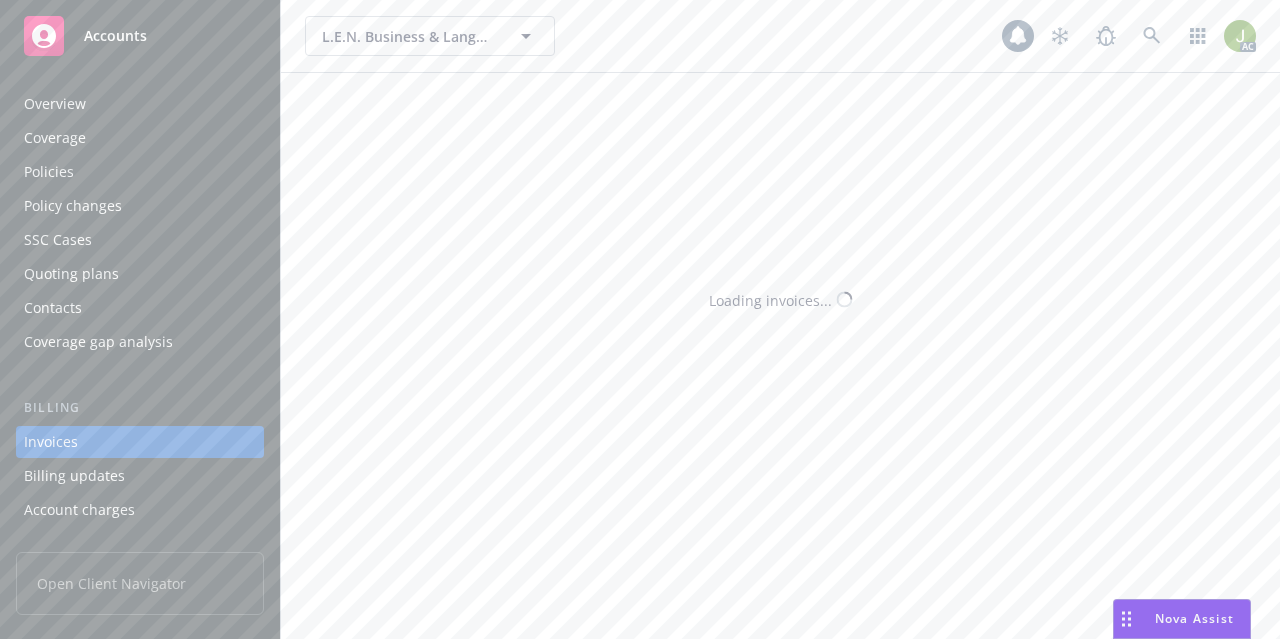 scroll, scrollTop: 90, scrollLeft: 0, axis: vertical 